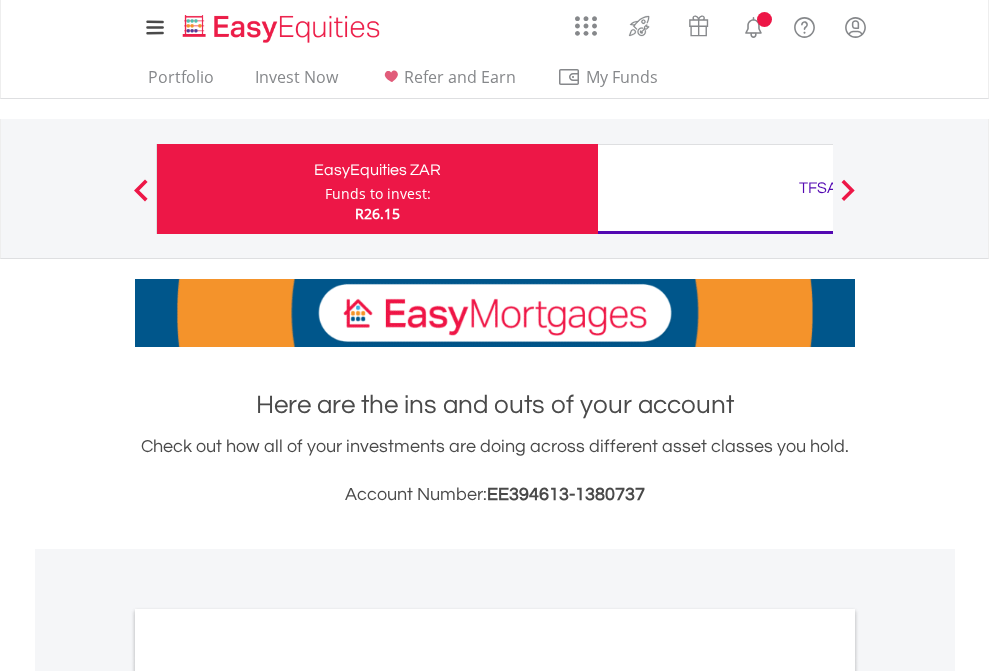 scroll, scrollTop: 0, scrollLeft: 0, axis: both 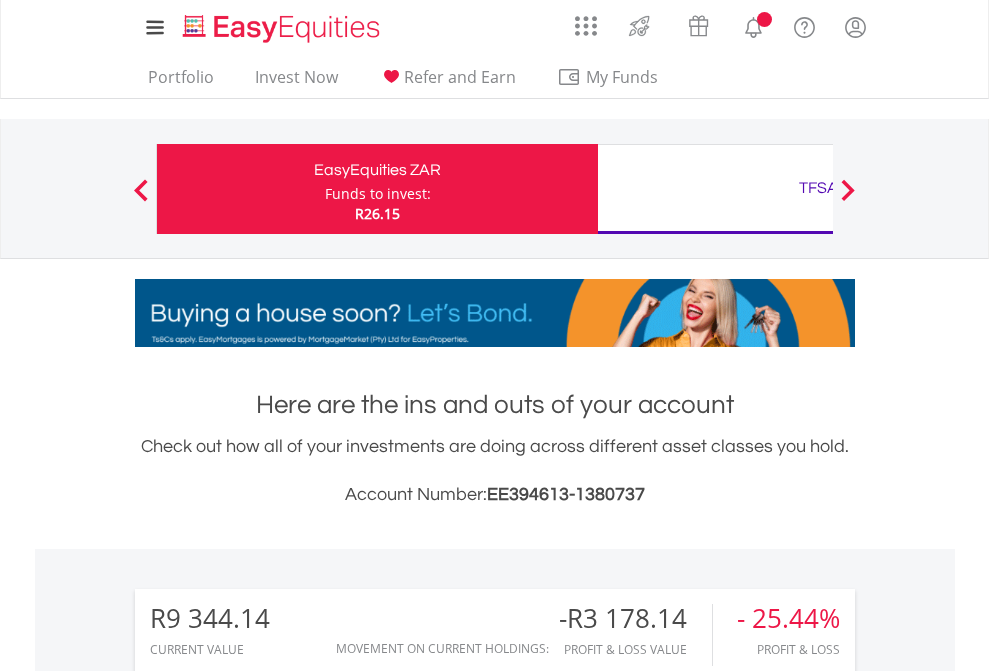 click on "Funds to invest:" at bounding box center [378, 194] 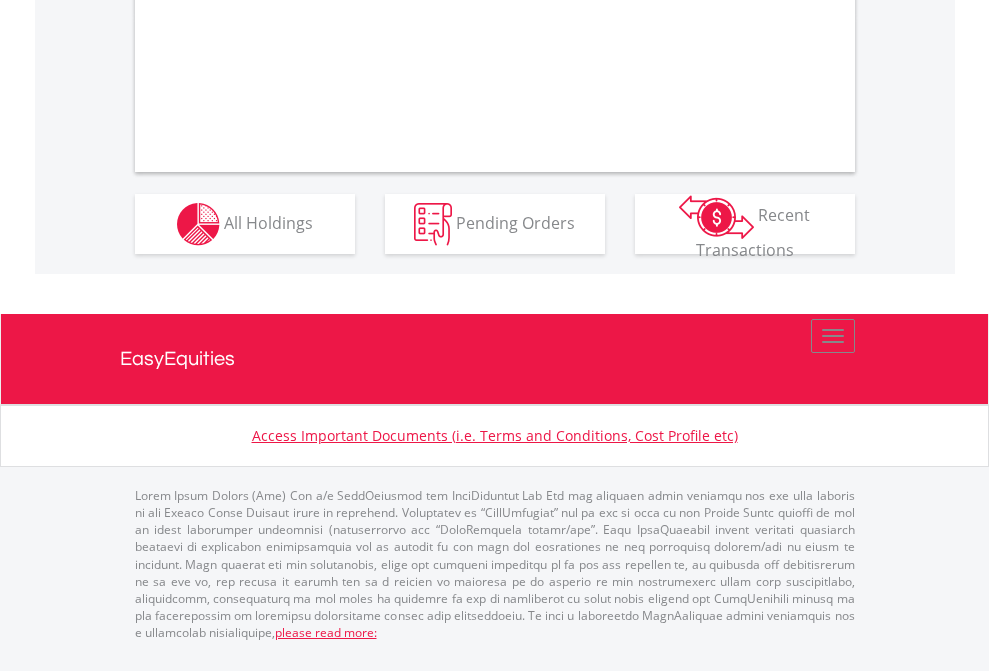 scroll, scrollTop: 1997, scrollLeft: 0, axis: vertical 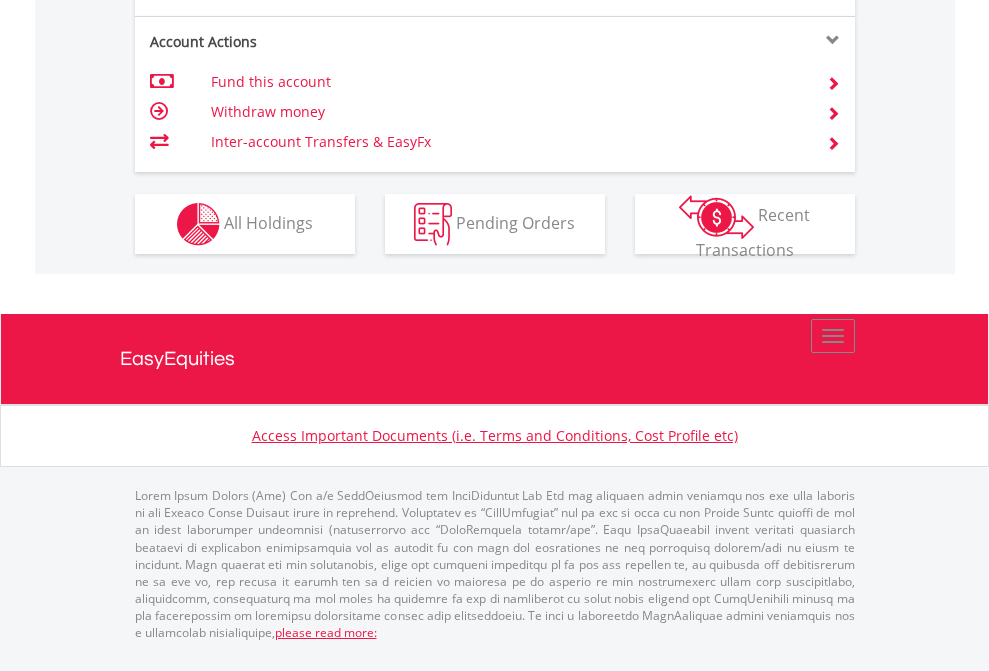 click on "Investment types" at bounding box center [706, -337] 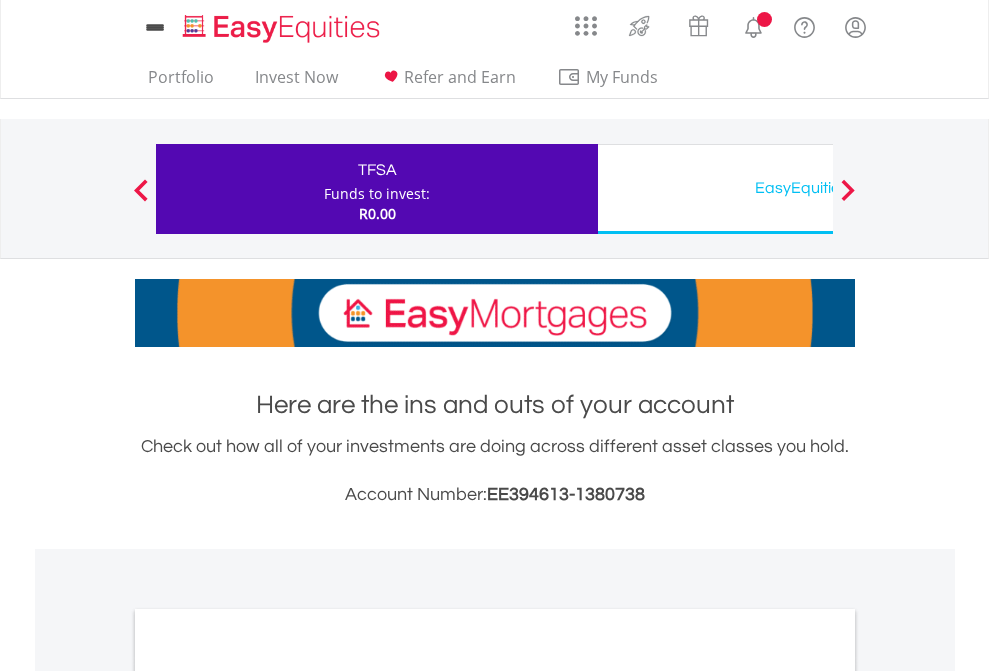 scroll, scrollTop: 0, scrollLeft: 0, axis: both 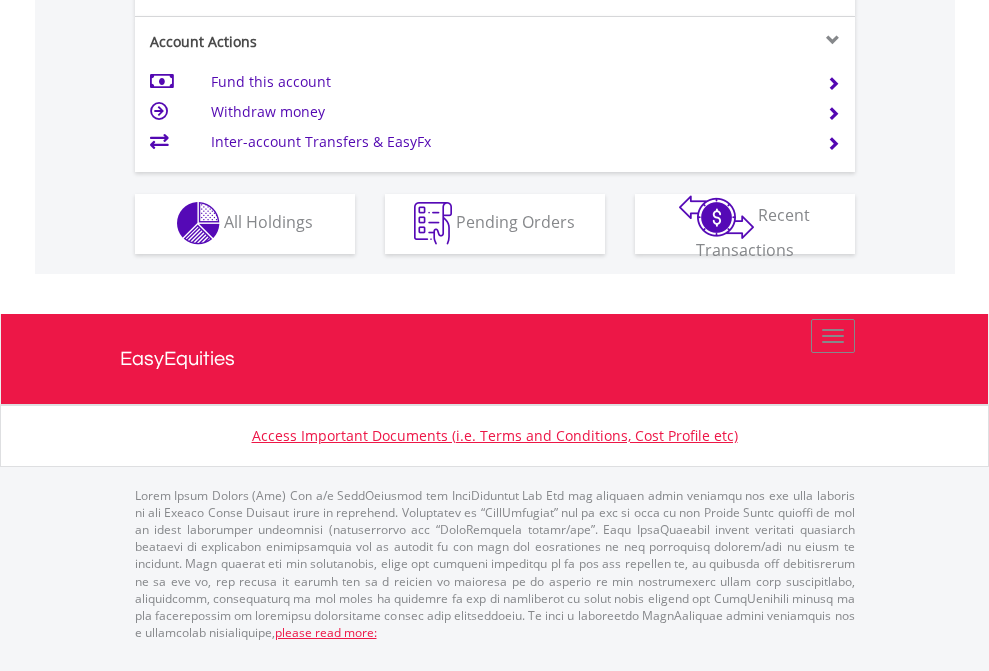 click on "Investment types" at bounding box center (706, -353) 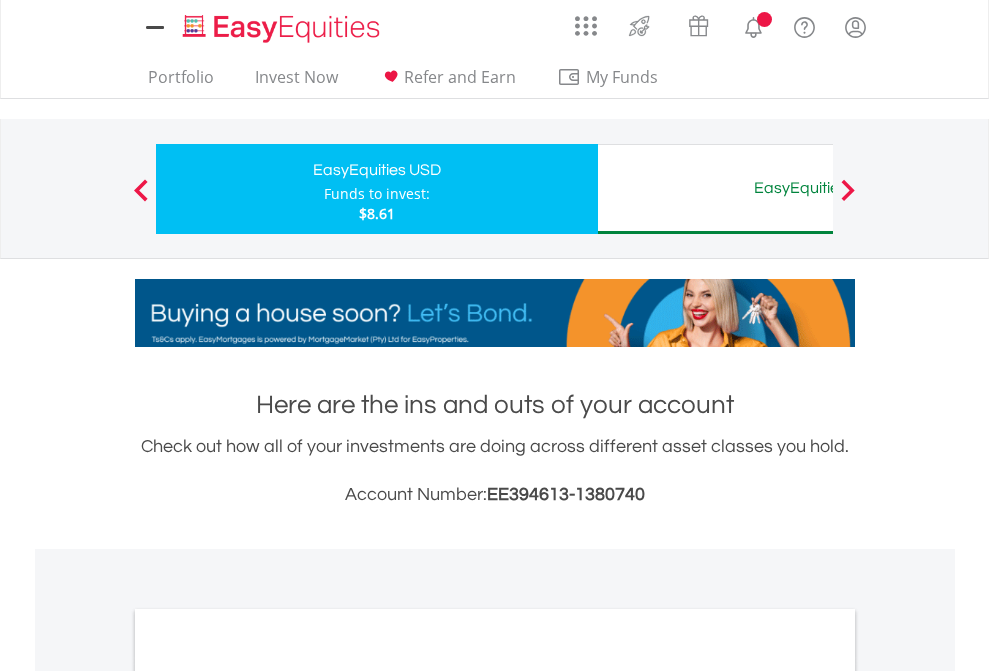scroll, scrollTop: 0, scrollLeft: 0, axis: both 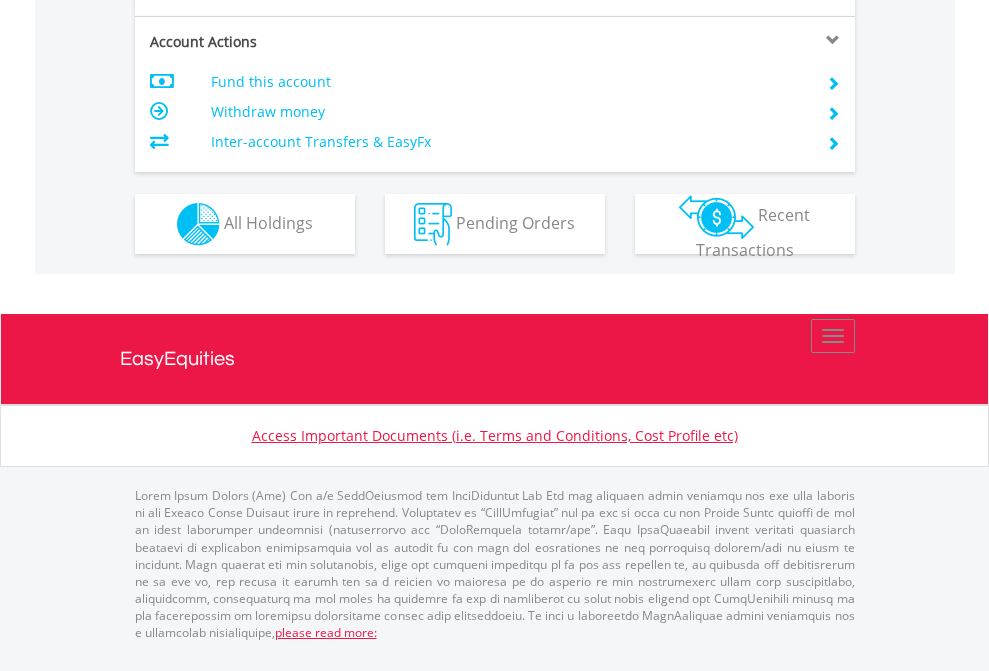 click on "Investment types" at bounding box center (706, -337) 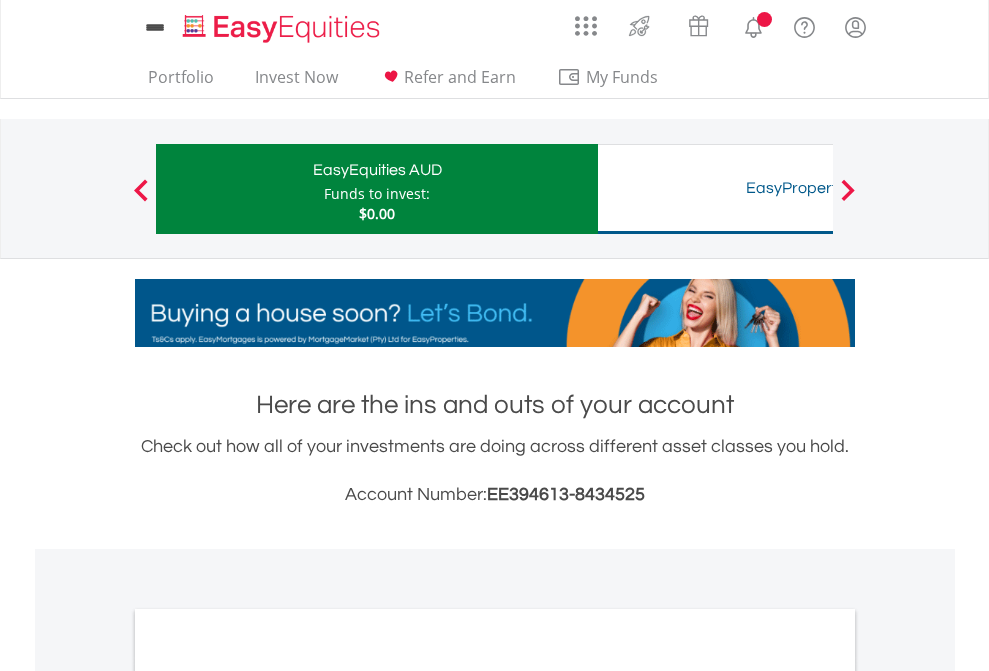 scroll, scrollTop: 0, scrollLeft: 0, axis: both 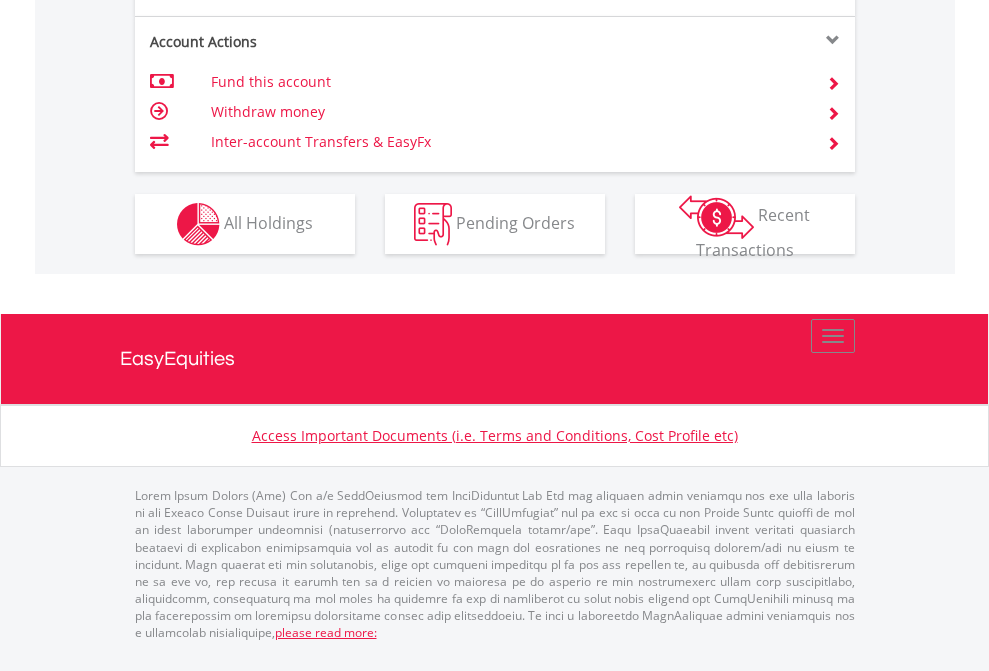 click on "Investment types" at bounding box center (706, -337) 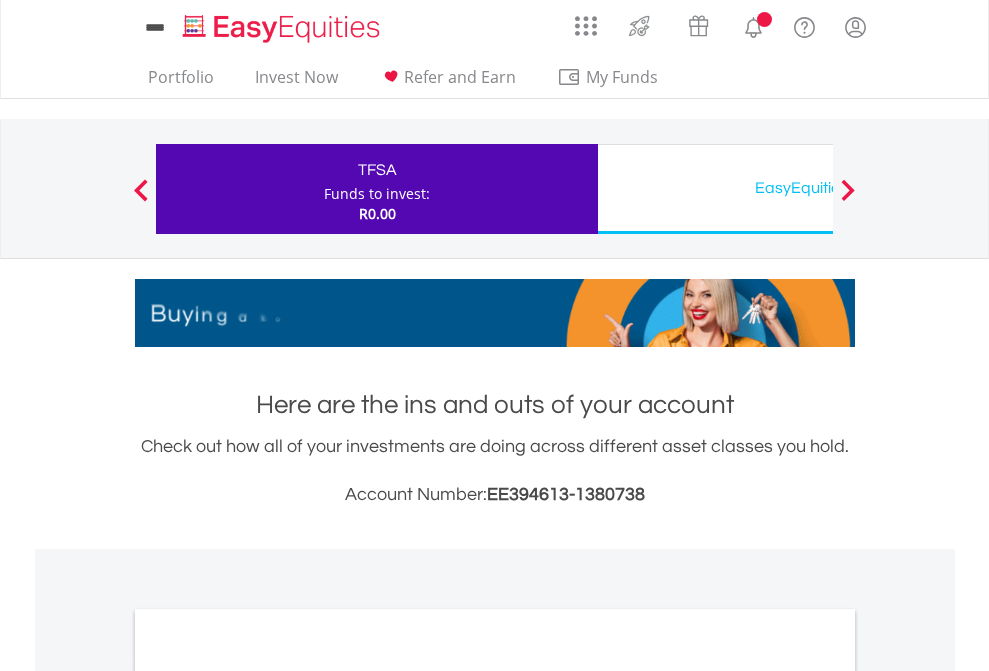 scroll, scrollTop: 0, scrollLeft: 0, axis: both 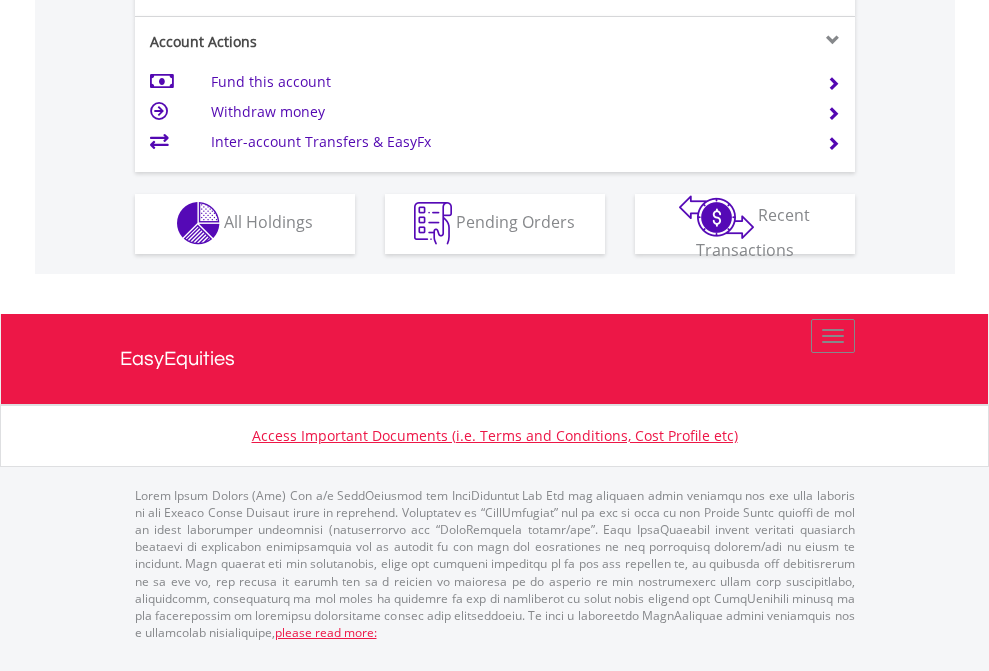 click on "Investment types" at bounding box center (706, -353) 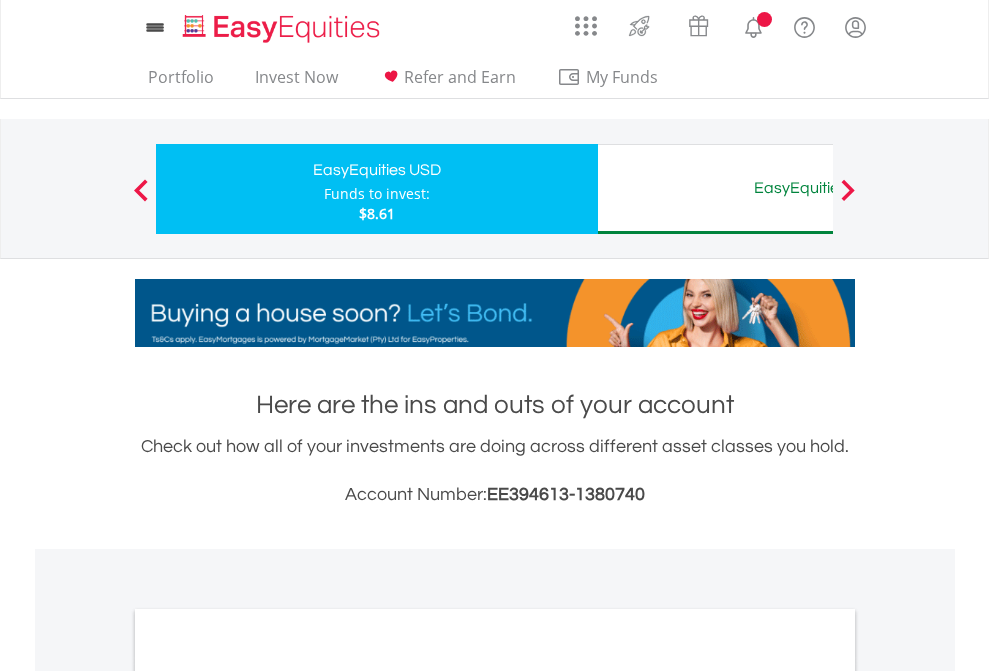 scroll, scrollTop: 0, scrollLeft: 0, axis: both 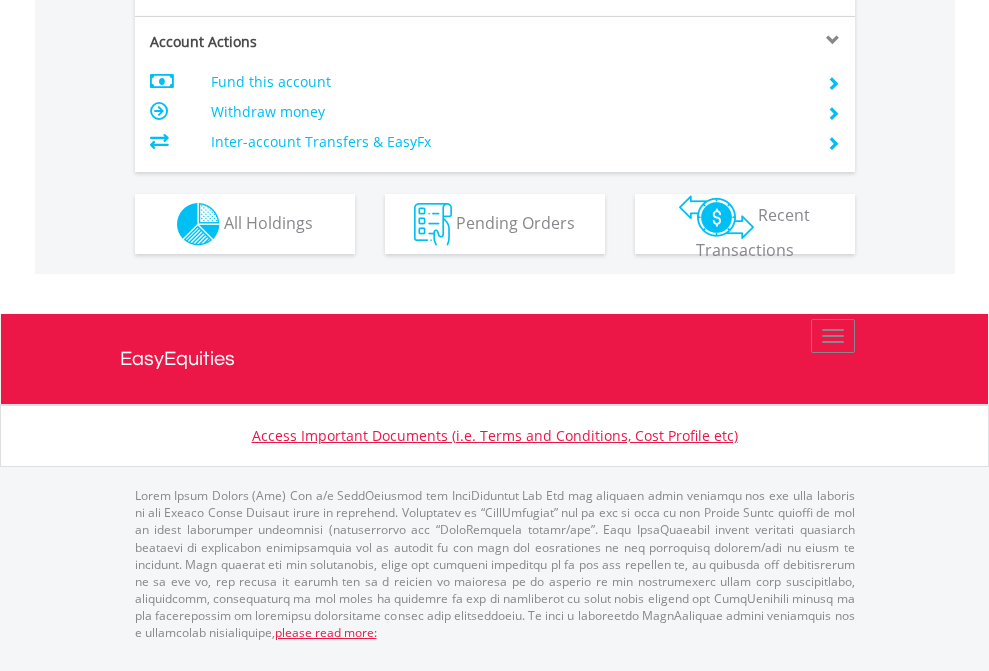 click on "Investment types" at bounding box center [706, -337] 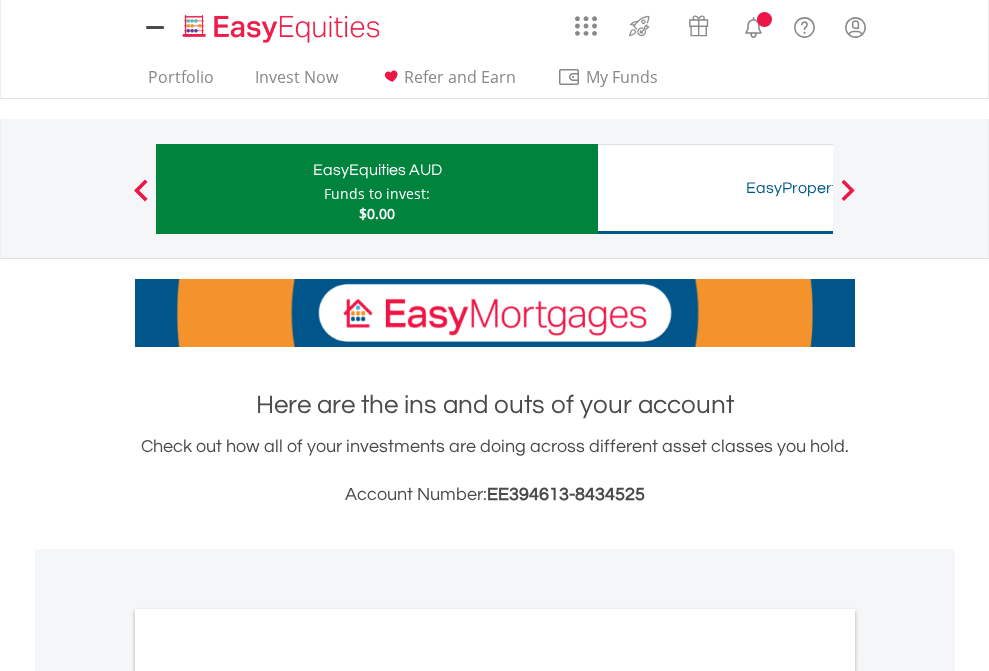 scroll, scrollTop: 0, scrollLeft: 0, axis: both 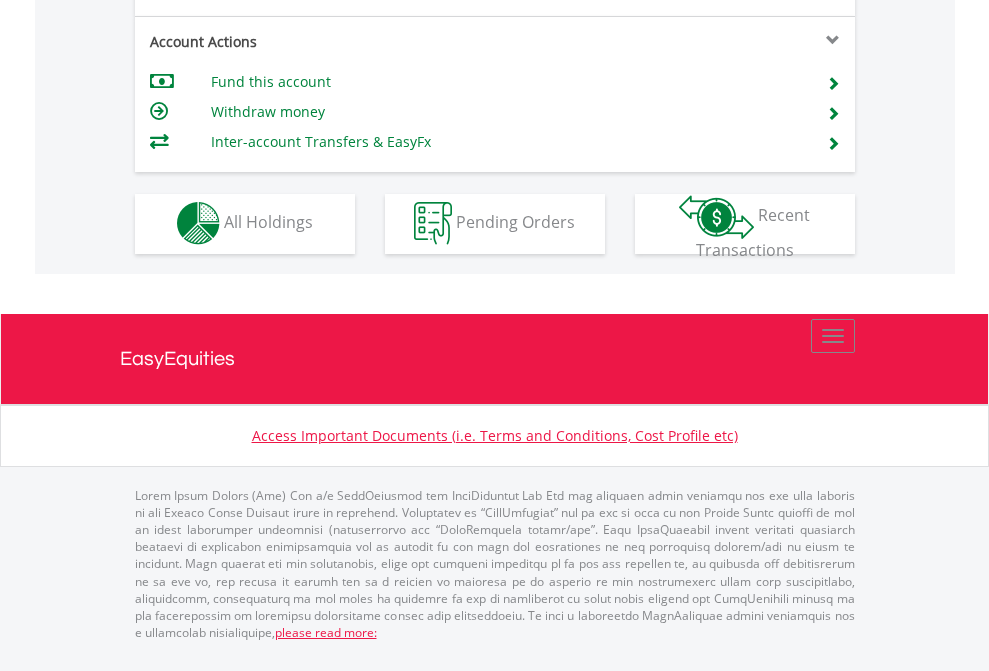 click on "Investment types" at bounding box center (706, -353) 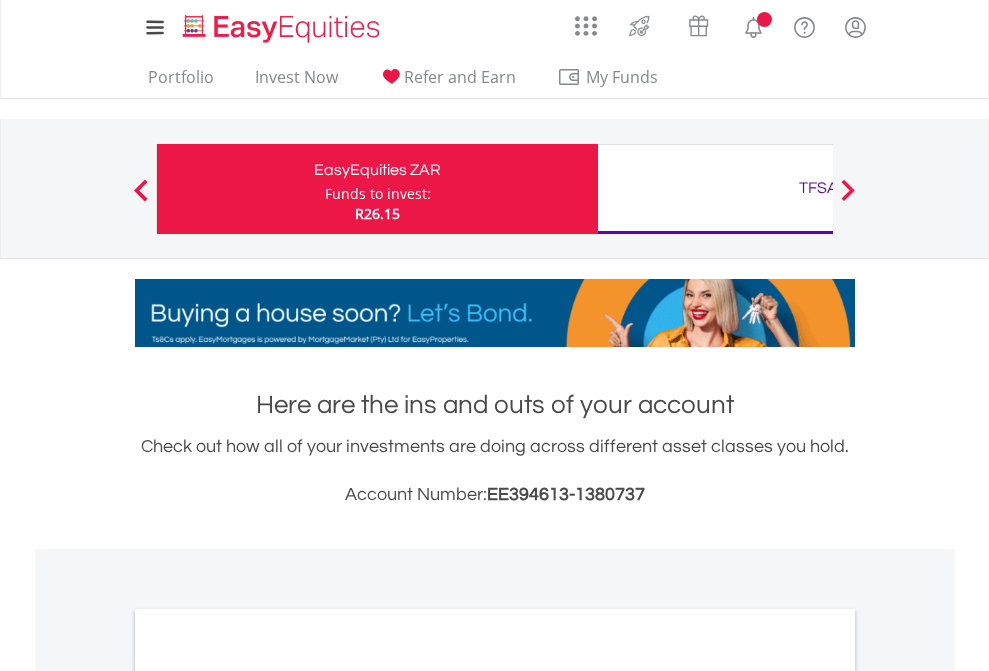 scroll, scrollTop: 0, scrollLeft: 0, axis: both 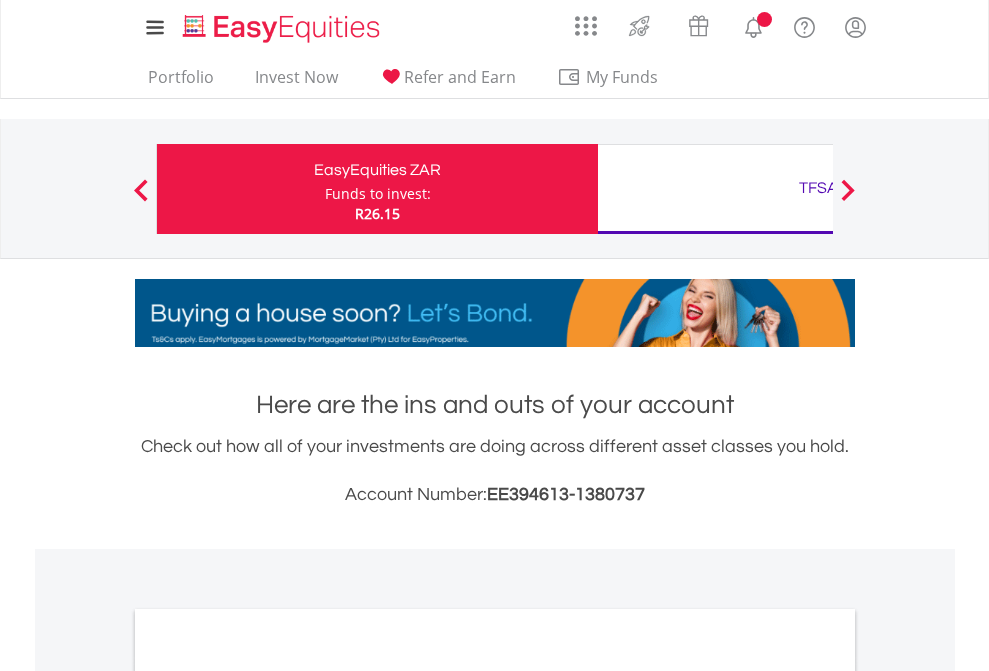 click on "All Holdings" at bounding box center [268, 1096] 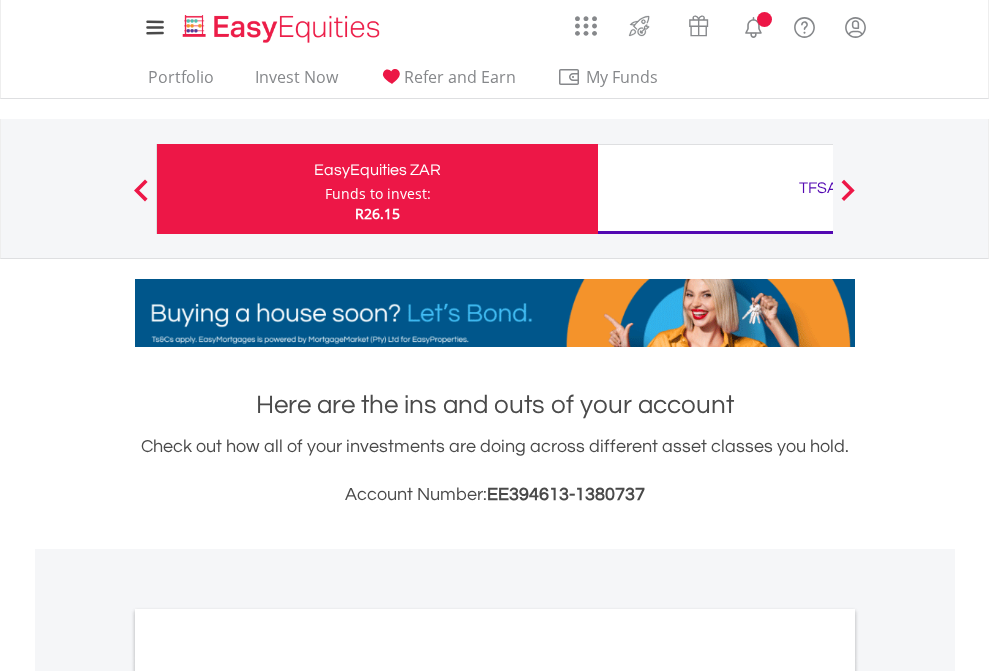 scroll, scrollTop: 1202, scrollLeft: 0, axis: vertical 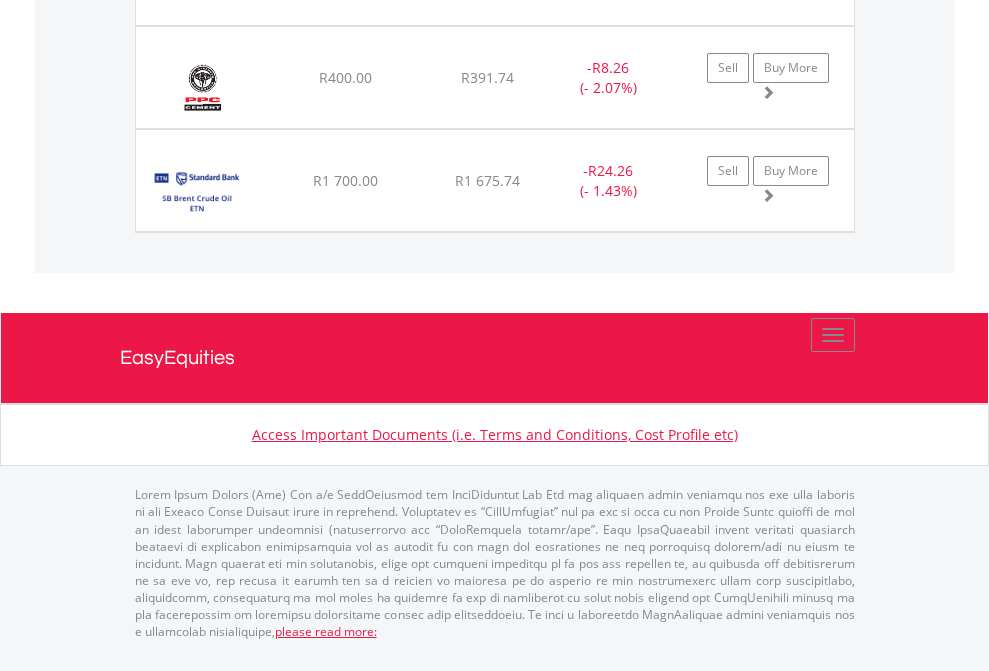 click on "TFSA" at bounding box center (818, -1871) 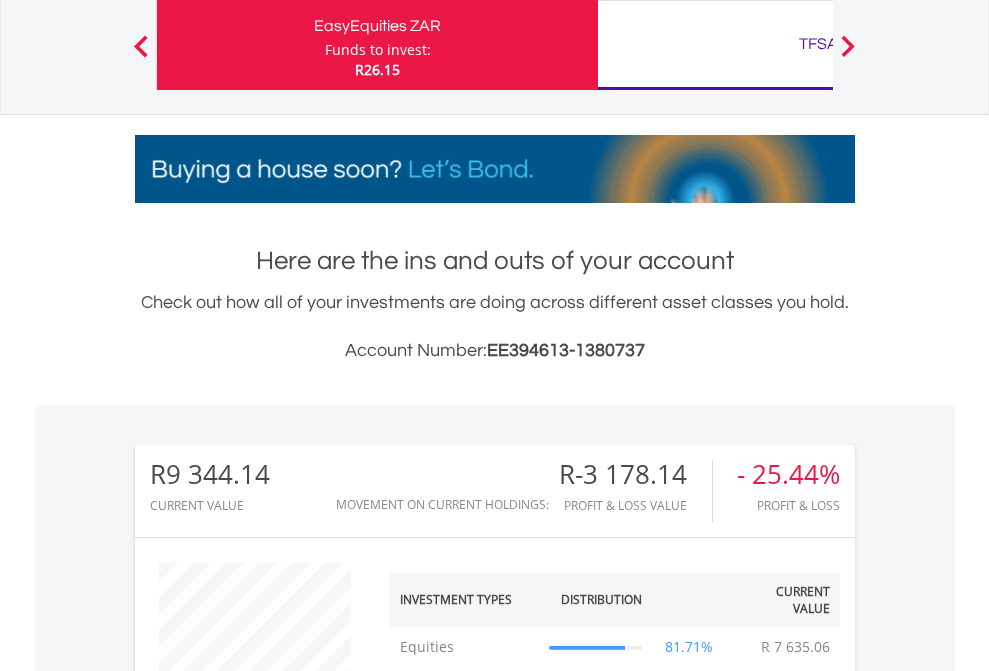 click on "All Holdings" at bounding box center [268, 1442] 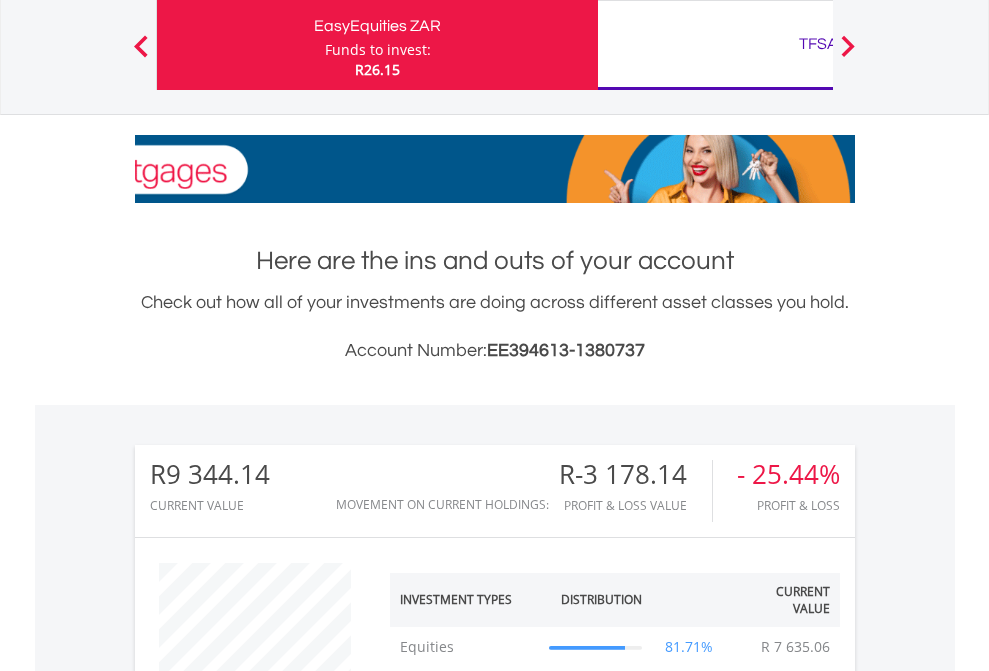 scroll, scrollTop: 1613, scrollLeft: 0, axis: vertical 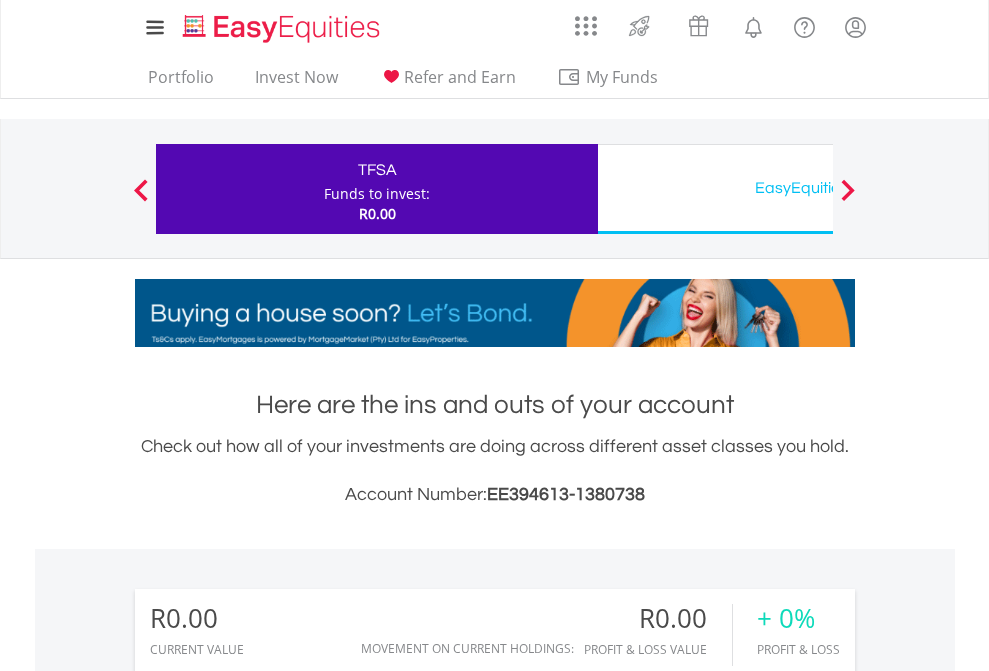 click on "EasyEquities USD" at bounding box center [818, 188] 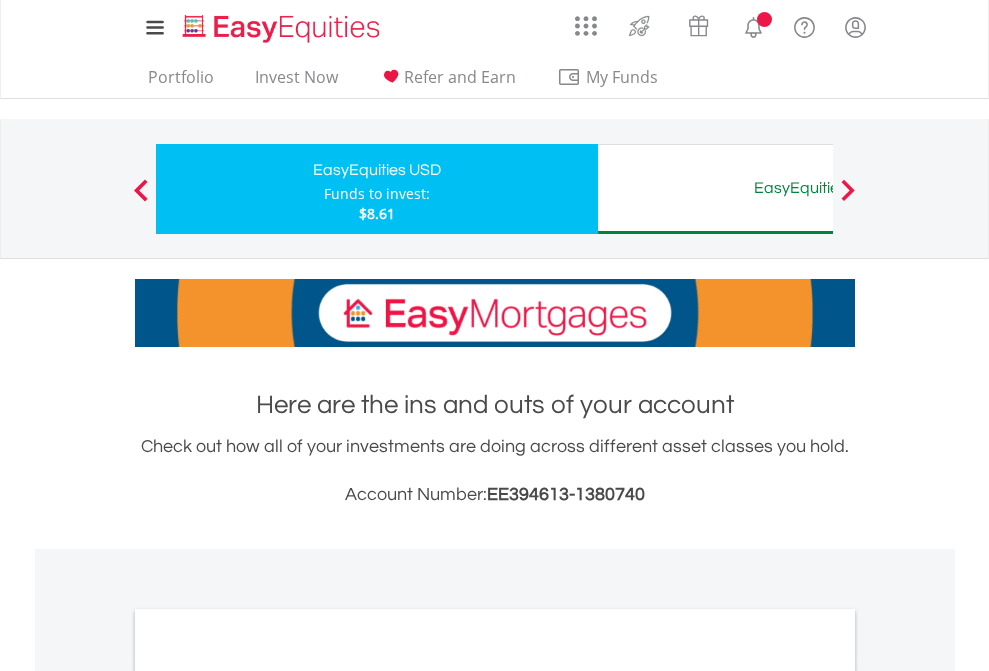 scroll, scrollTop: 0, scrollLeft: 0, axis: both 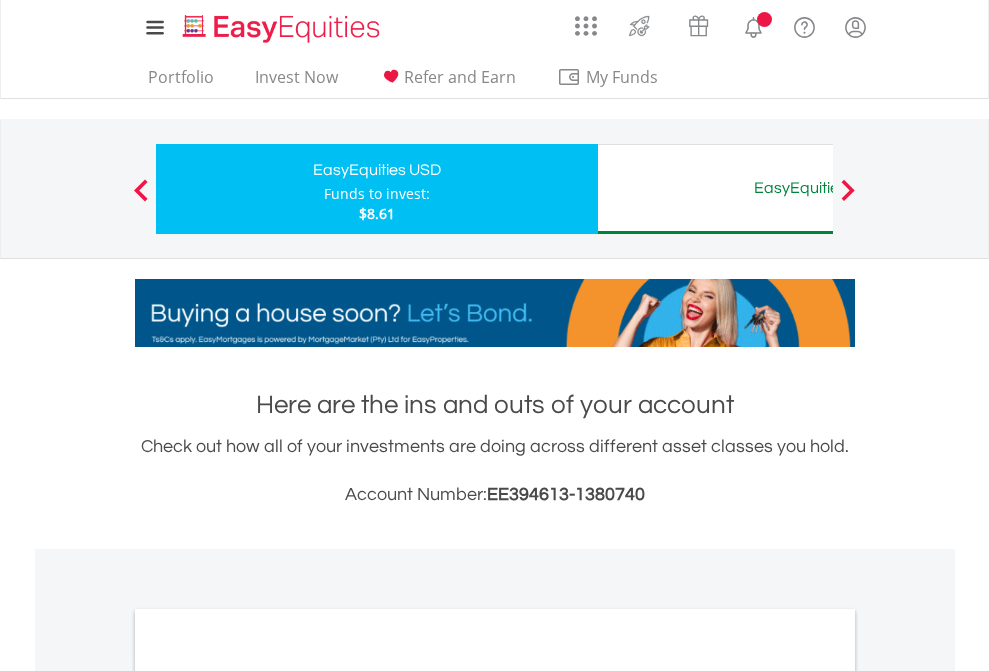 click on "All Holdings" at bounding box center [268, 1096] 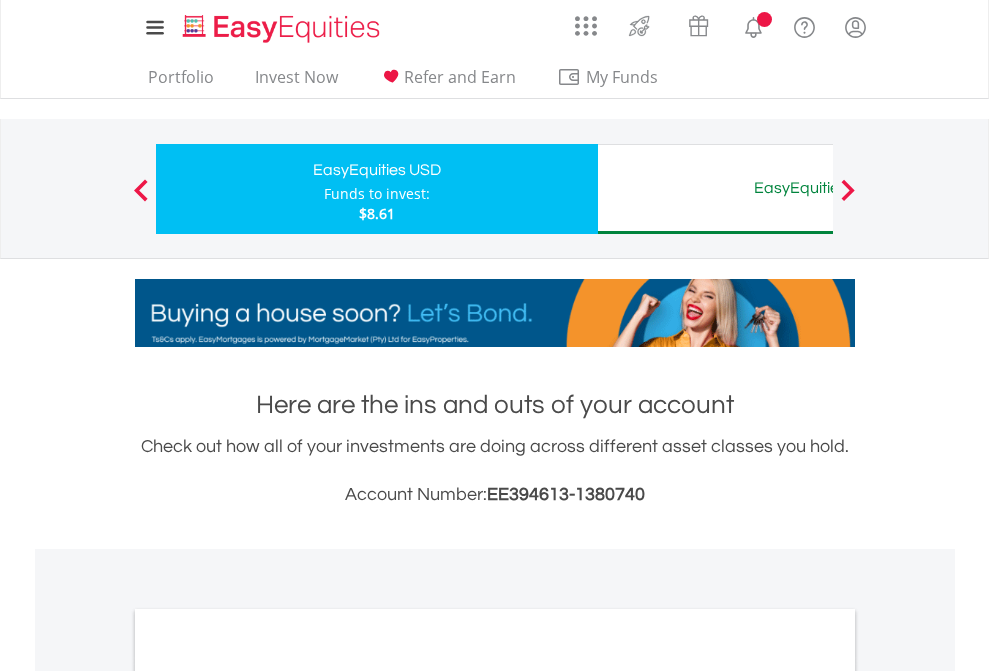 scroll, scrollTop: 1202, scrollLeft: 0, axis: vertical 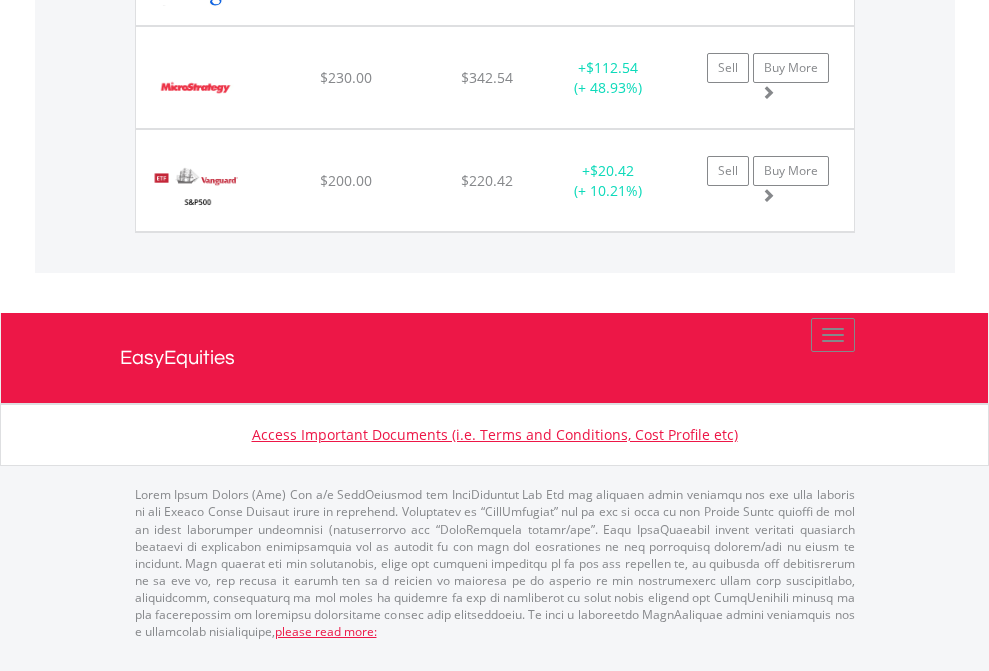 click on "EasyEquities AUD" at bounding box center [818, -1585] 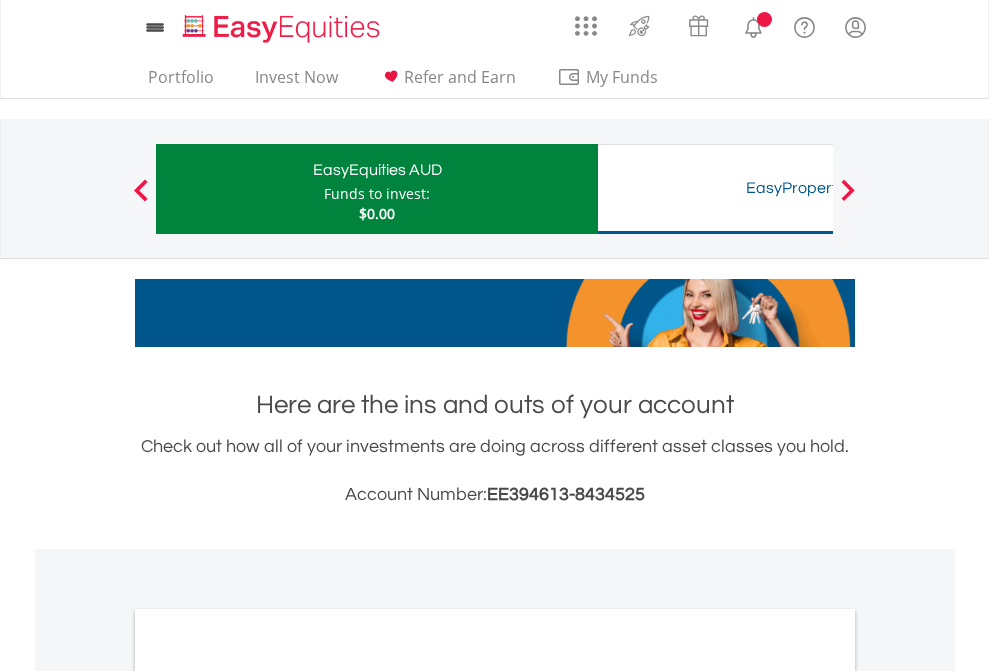 scroll, scrollTop: 0, scrollLeft: 0, axis: both 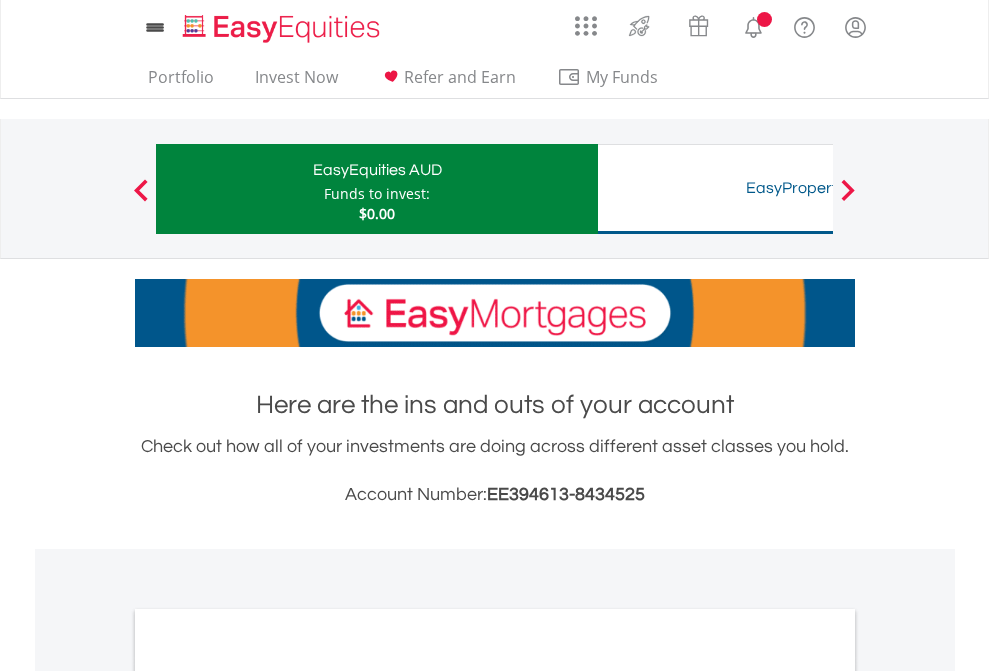 click on "All Holdings" at bounding box center (268, 1096) 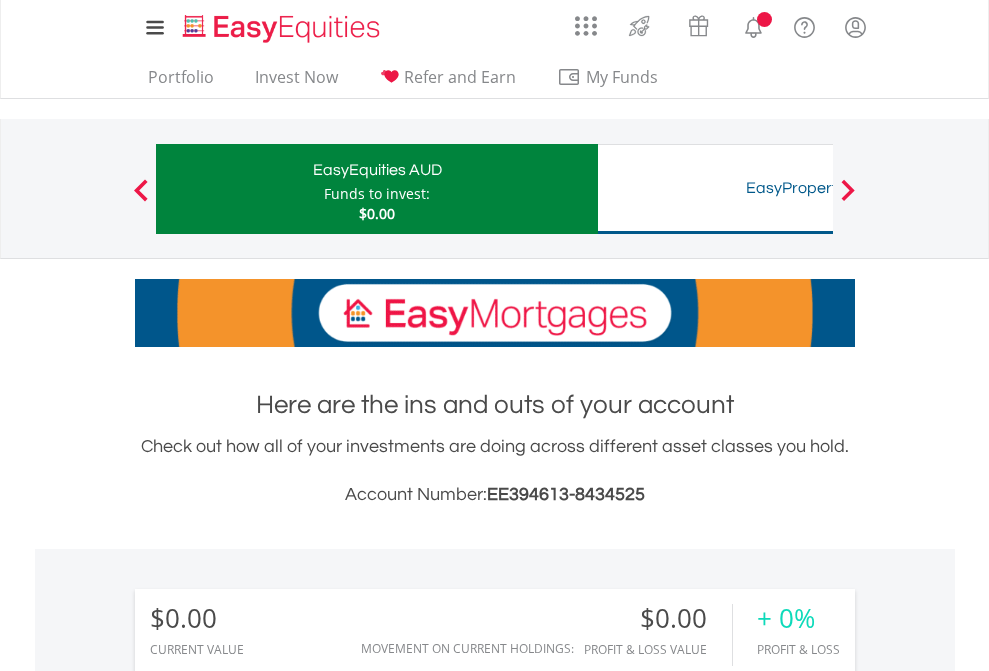 scroll, scrollTop: 1486, scrollLeft: 0, axis: vertical 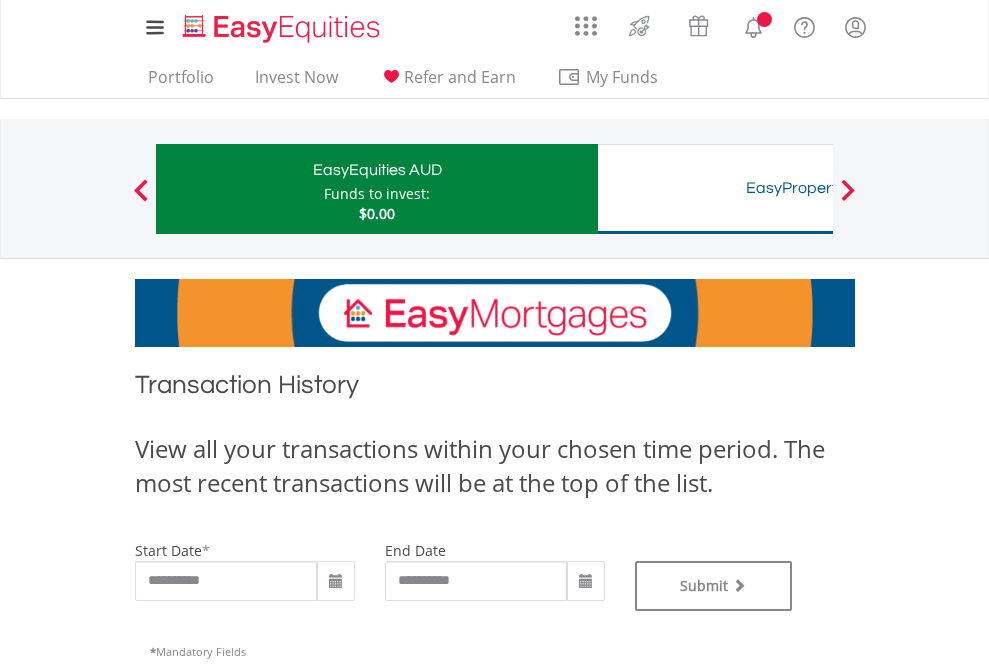 type on "**********" 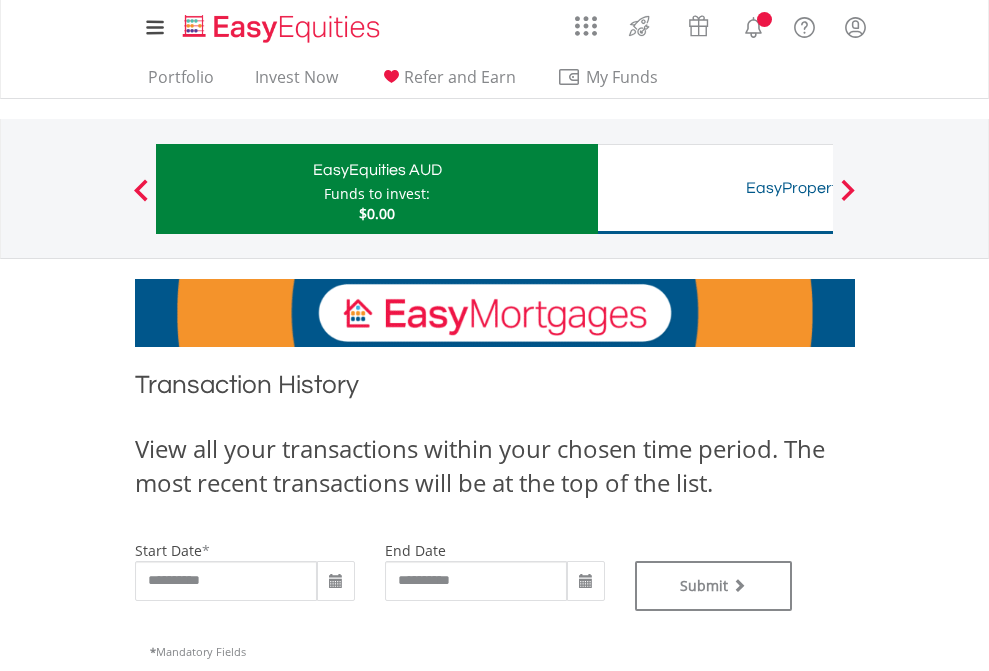 type on "**********" 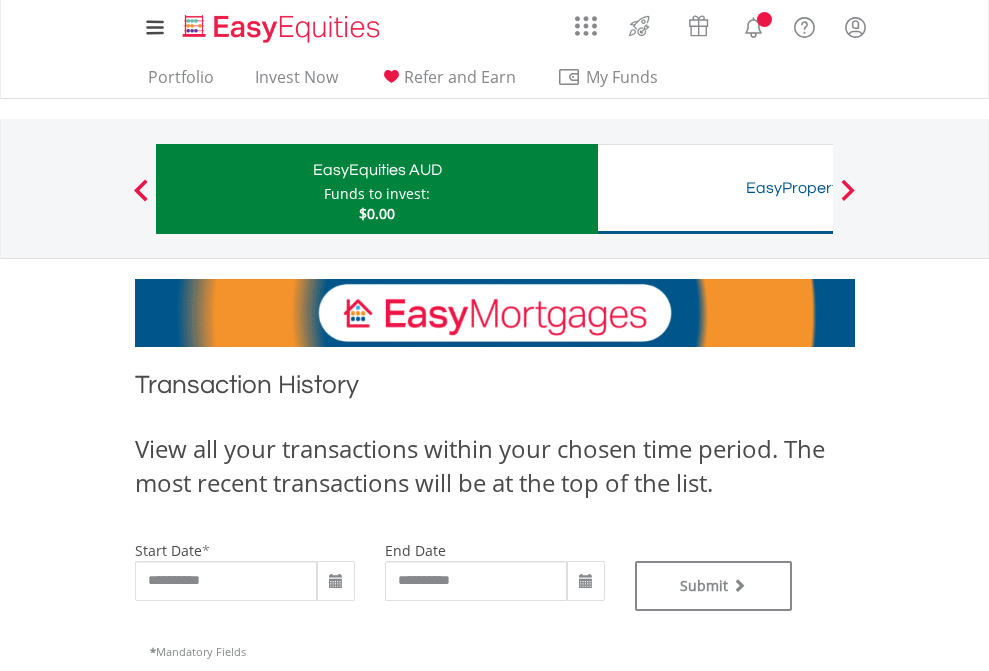 scroll, scrollTop: 811, scrollLeft: 0, axis: vertical 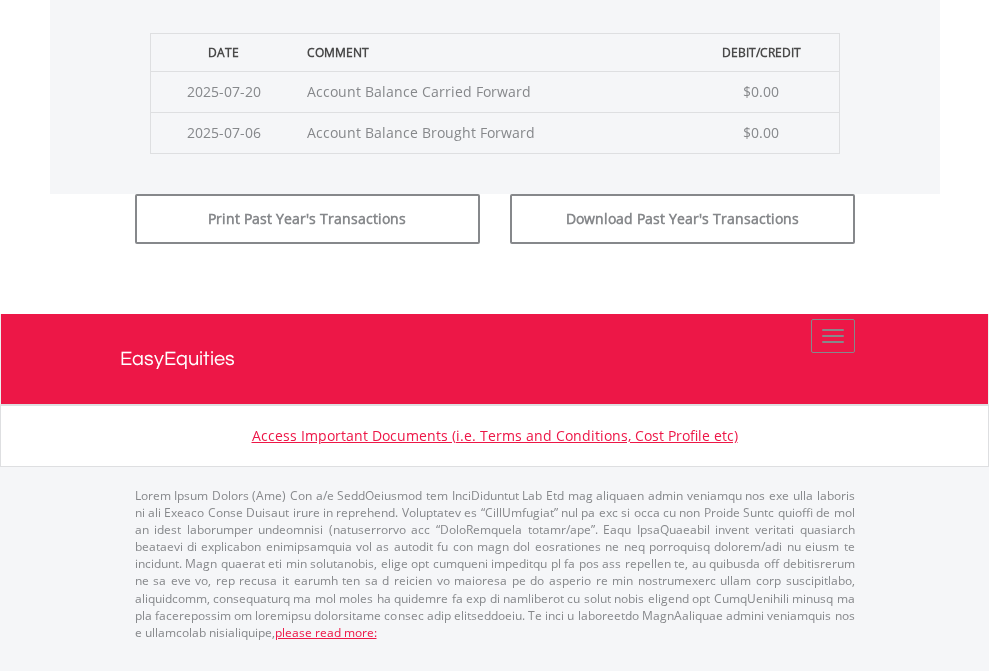 click on "Submit" at bounding box center (714, -183) 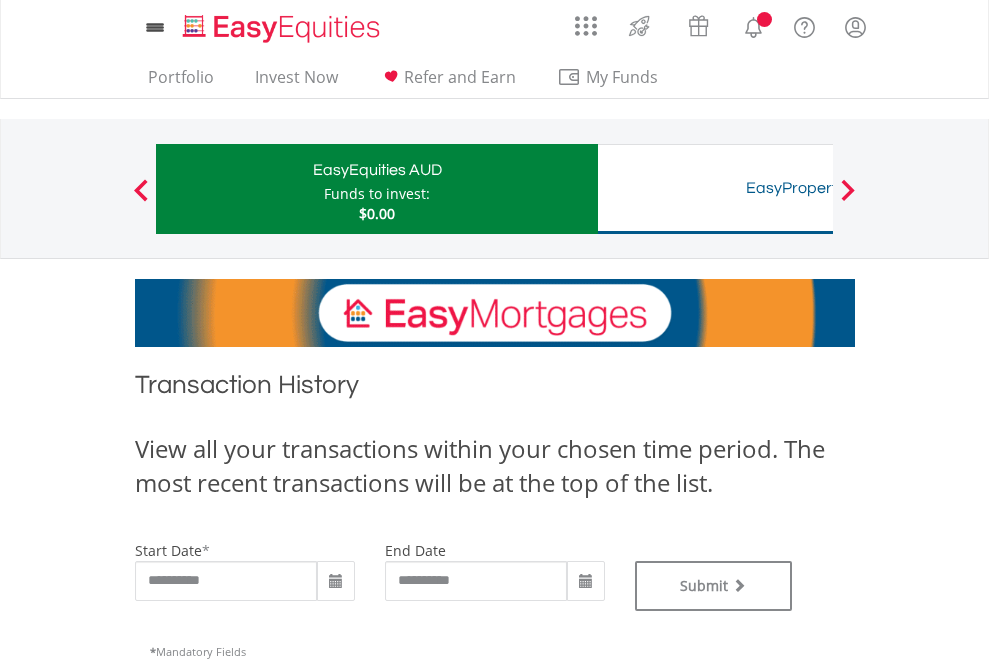 scroll, scrollTop: 0, scrollLeft: 0, axis: both 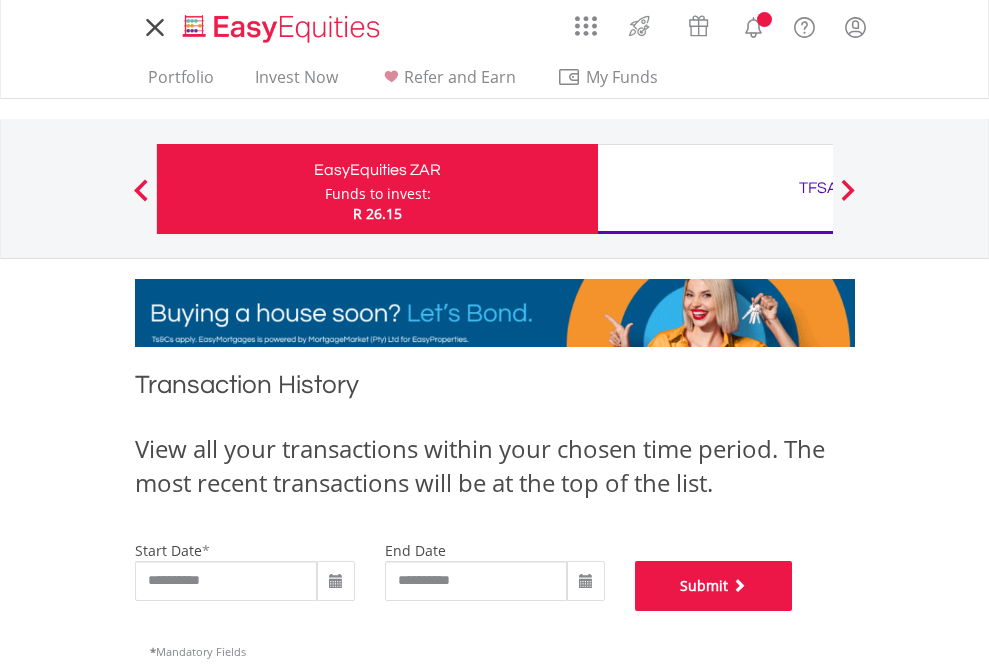 click on "Submit" at bounding box center (714, 586) 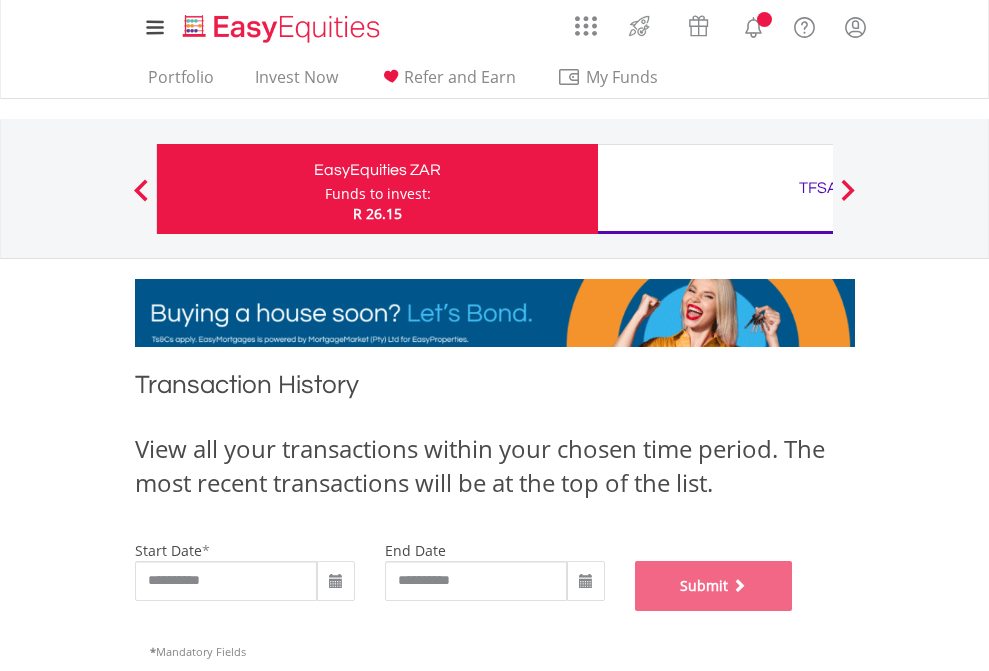 scroll, scrollTop: 811, scrollLeft: 0, axis: vertical 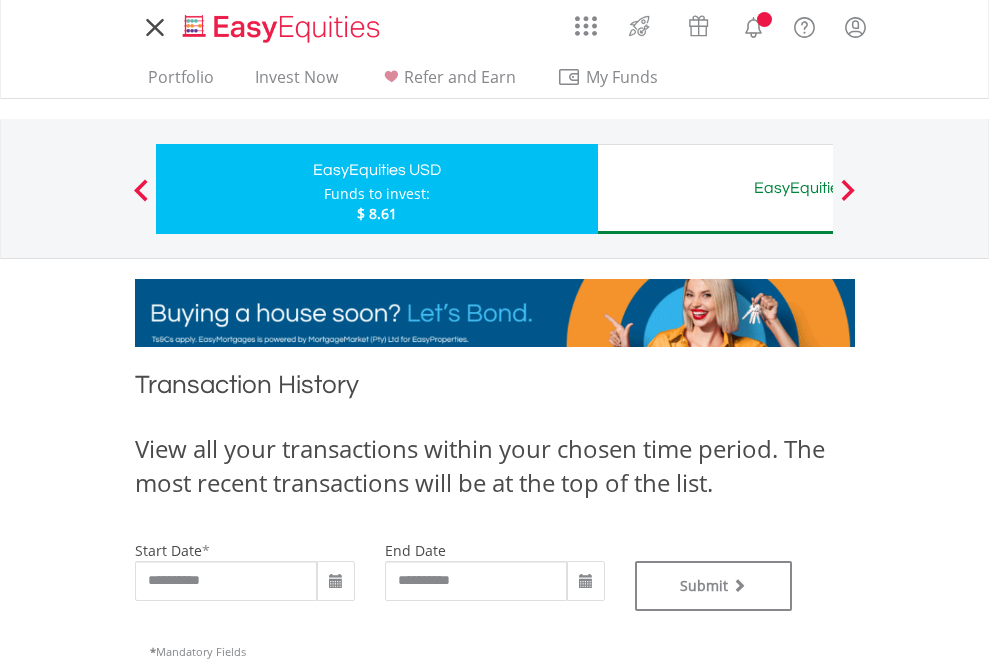 type on "**********" 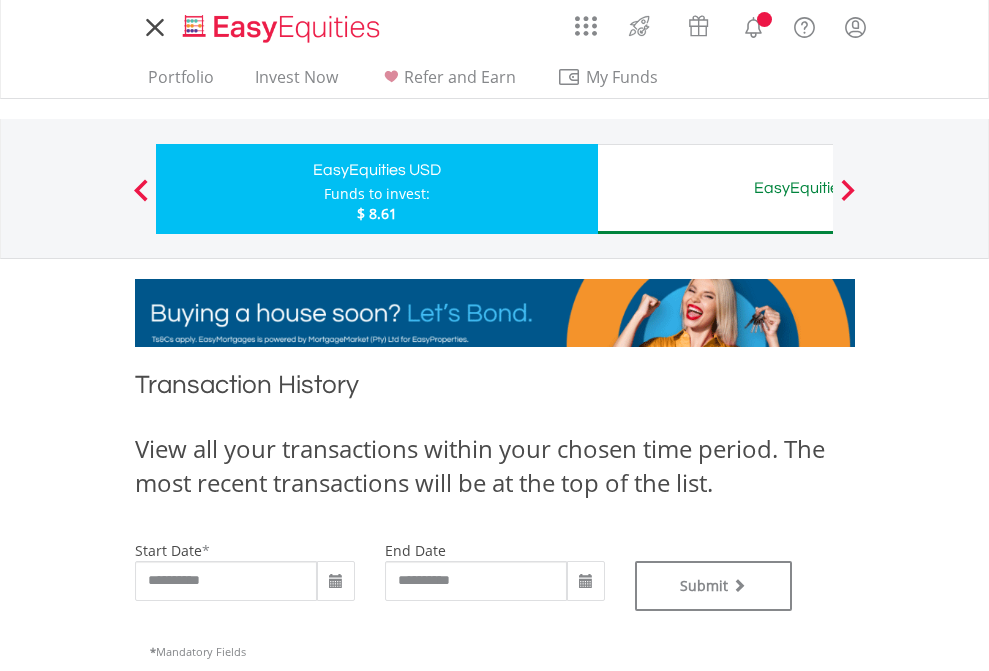 type on "**********" 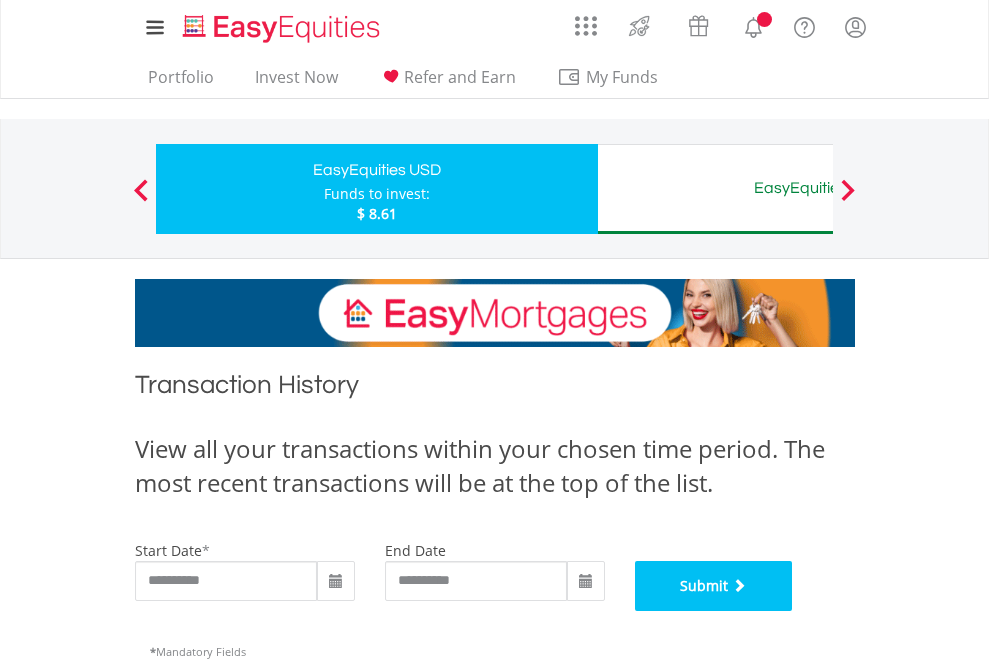 click on "Submit" at bounding box center (714, 586) 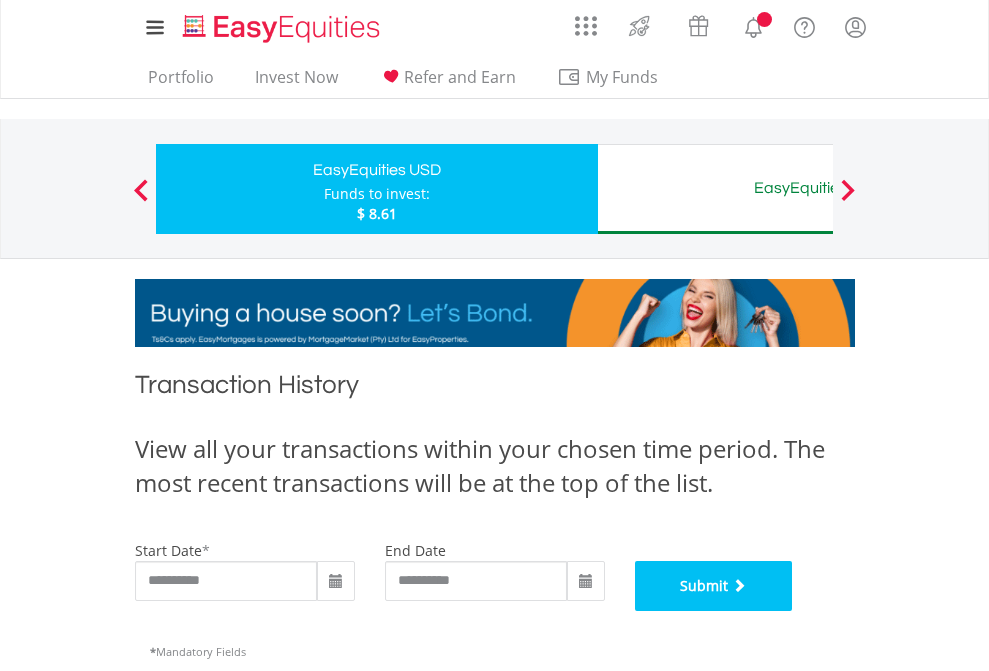 scroll, scrollTop: 811, scrollLeft: 0, axis: vertical 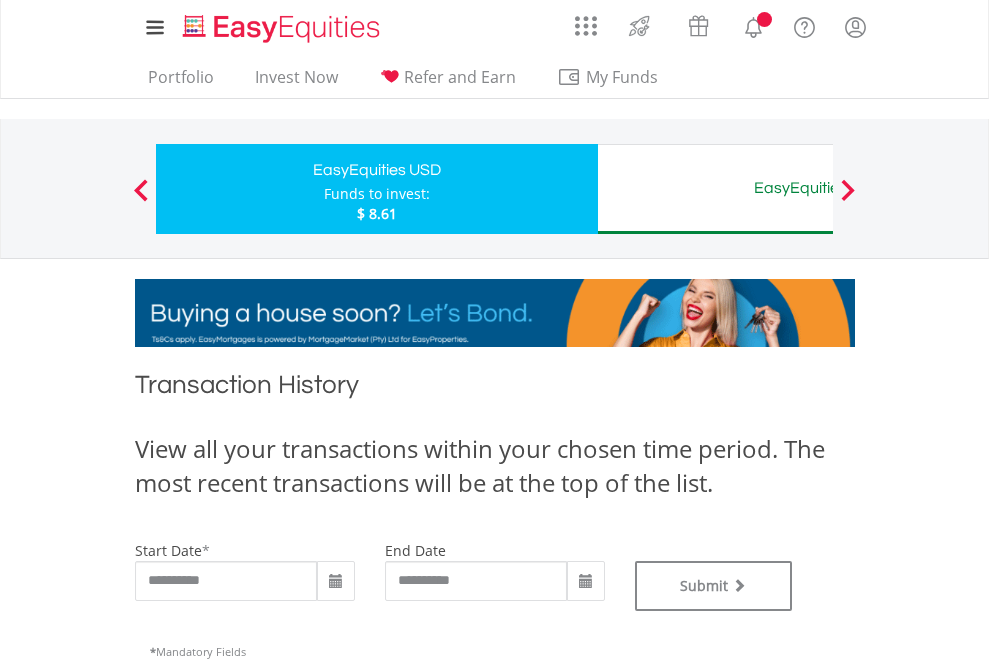 click on "EasyEquities AUD" at bounding box center (818, 188) 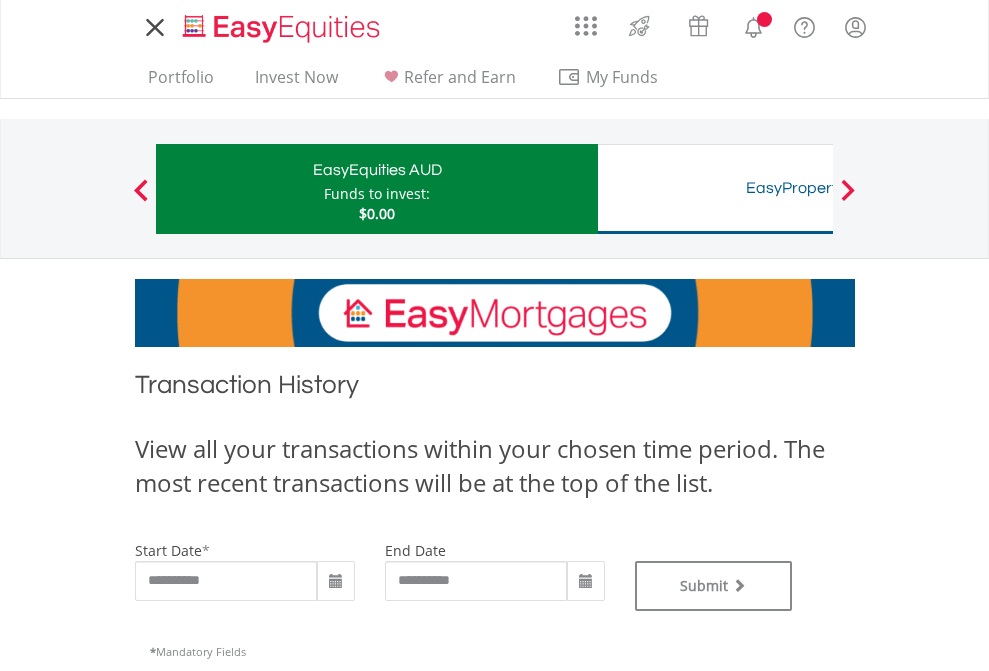 scroll, scrollTop: 0, scrollLeft: 0, axis: both 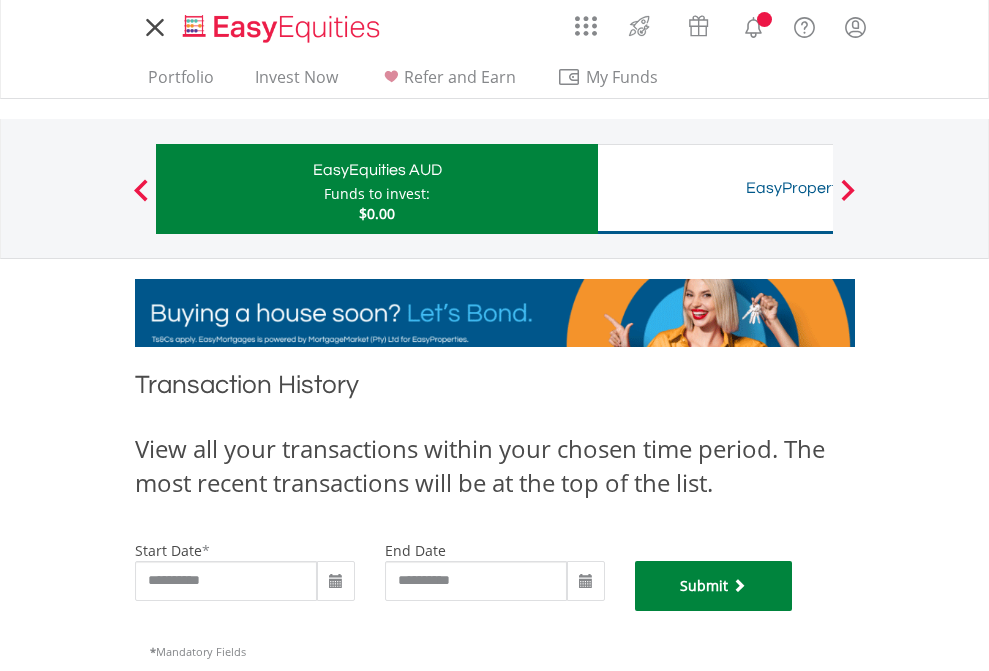 click on "Submit" at bounding box center (714, 586) 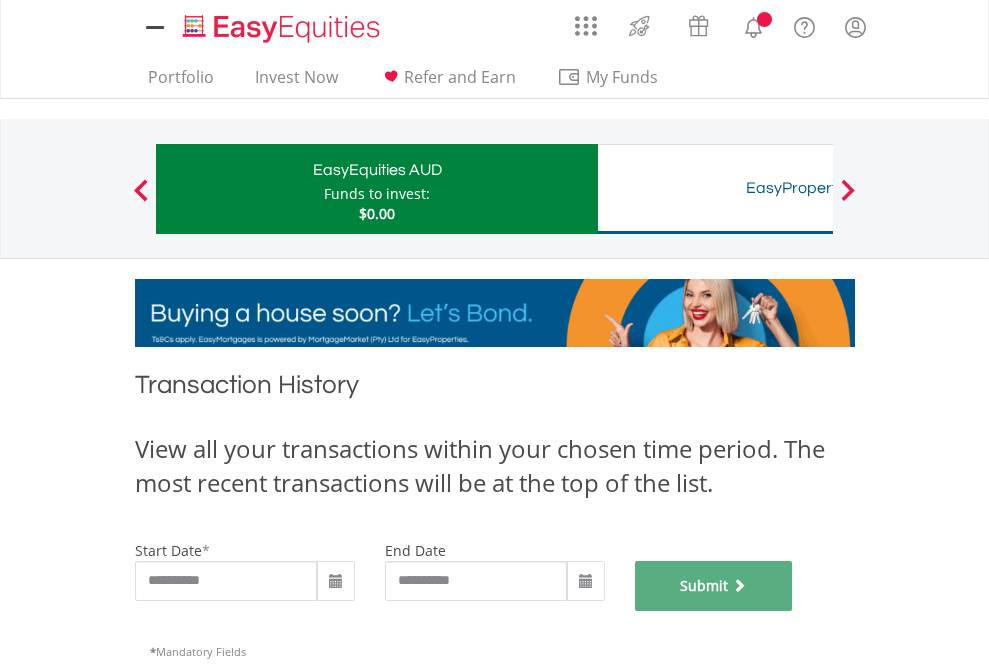 scroll, scrollTop: 811, scrollLeft: 0, axis: vertical 